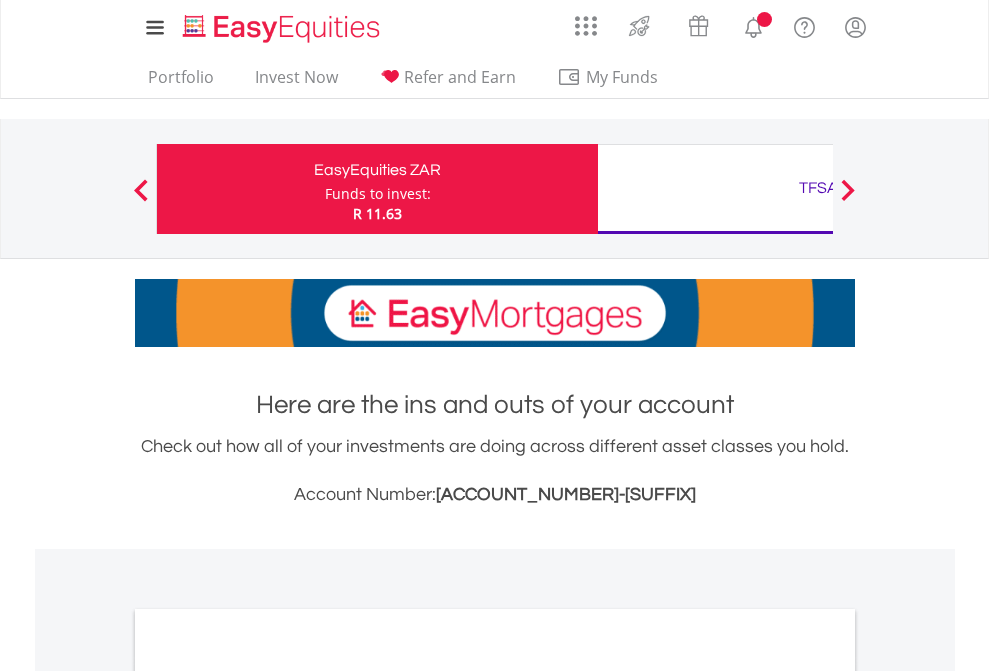 scroll, scrollTop: 0, scrollLeft: 0, axis: both 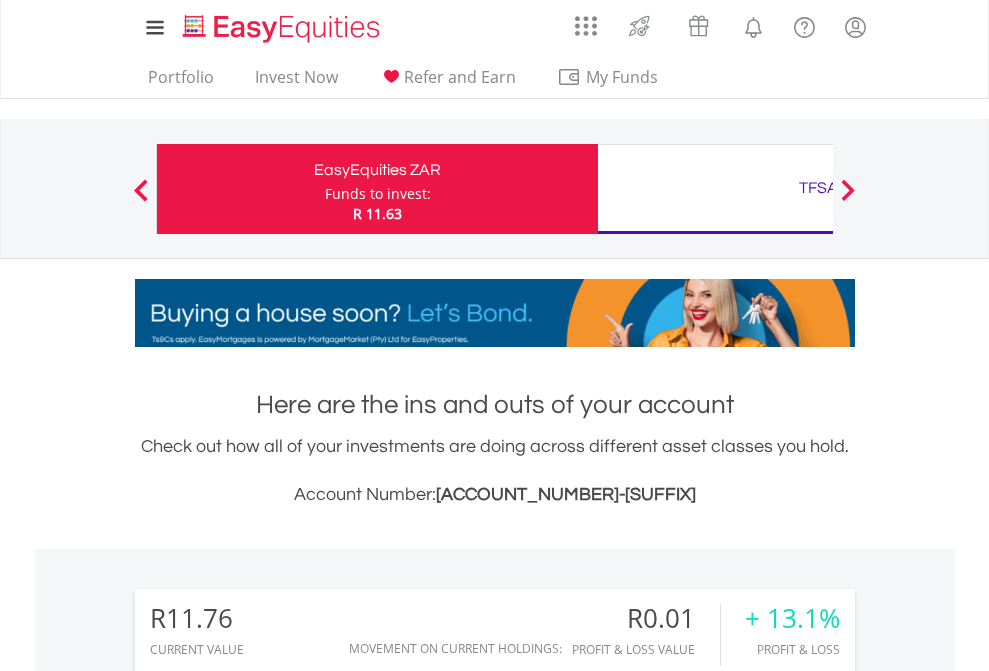 click on "Funds to invest:" at bounding box center [378, 194] 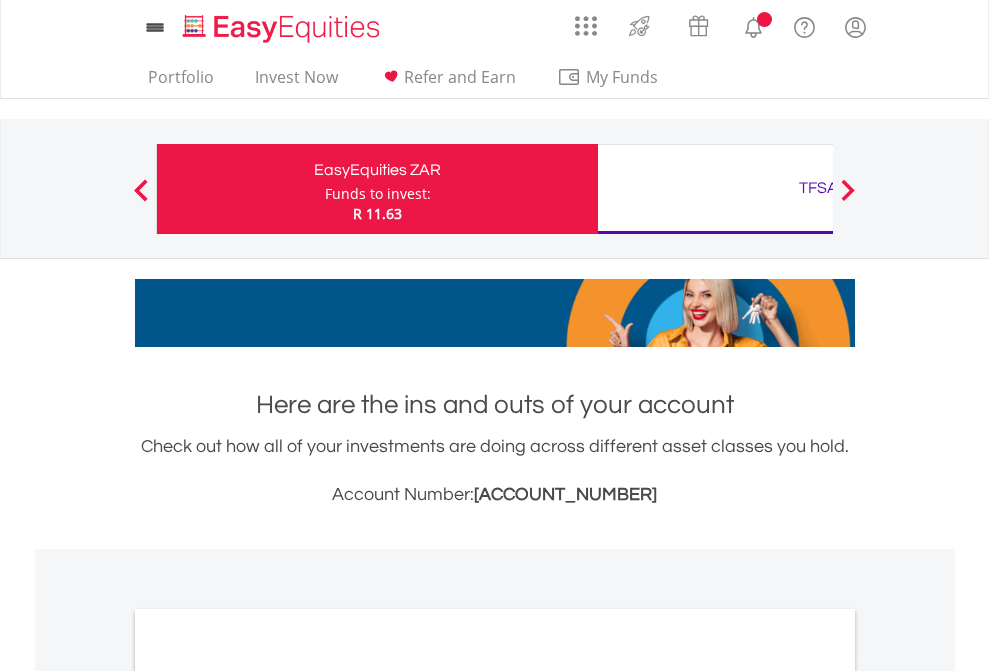 scroll, scrollTop: 0, scrollLeft: 0, axis: both 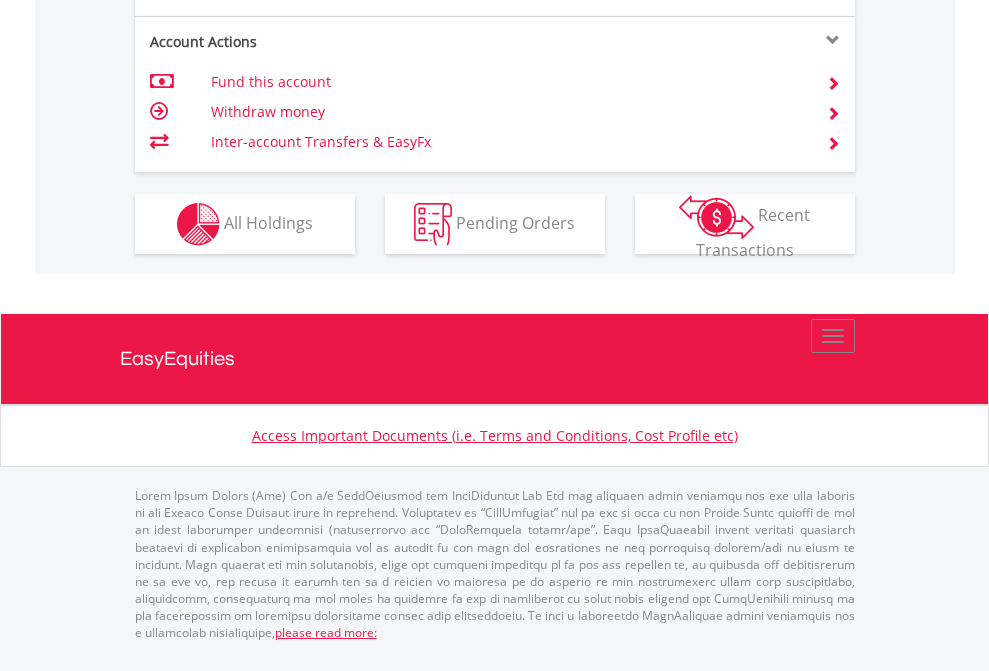 click on "Investment types" at bounding box center (706, -337) 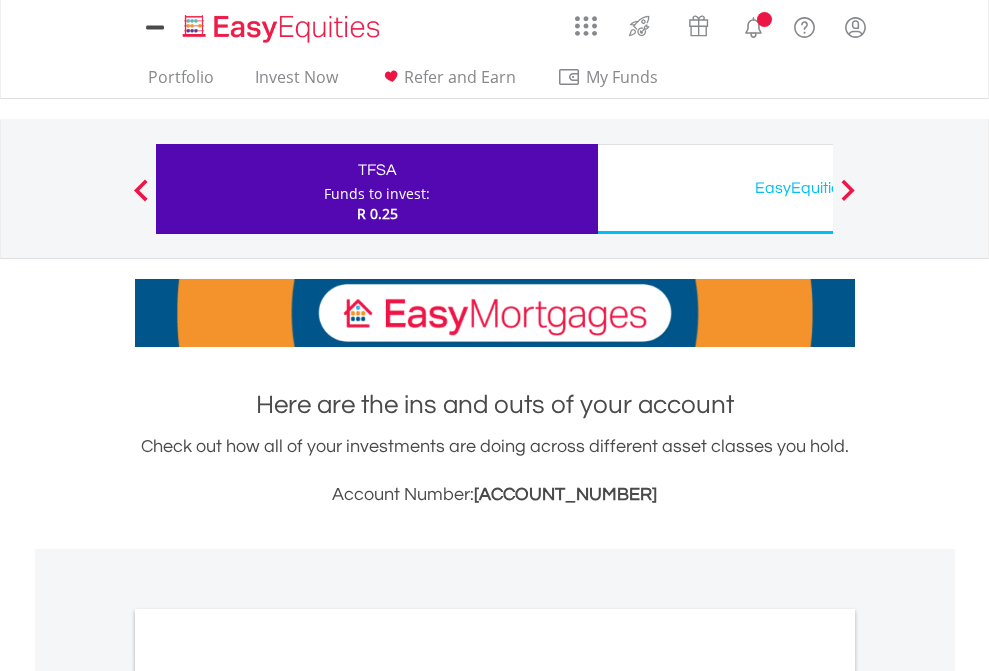 scroll, scrollTop: 0, scrollLeft: 0, axis: both 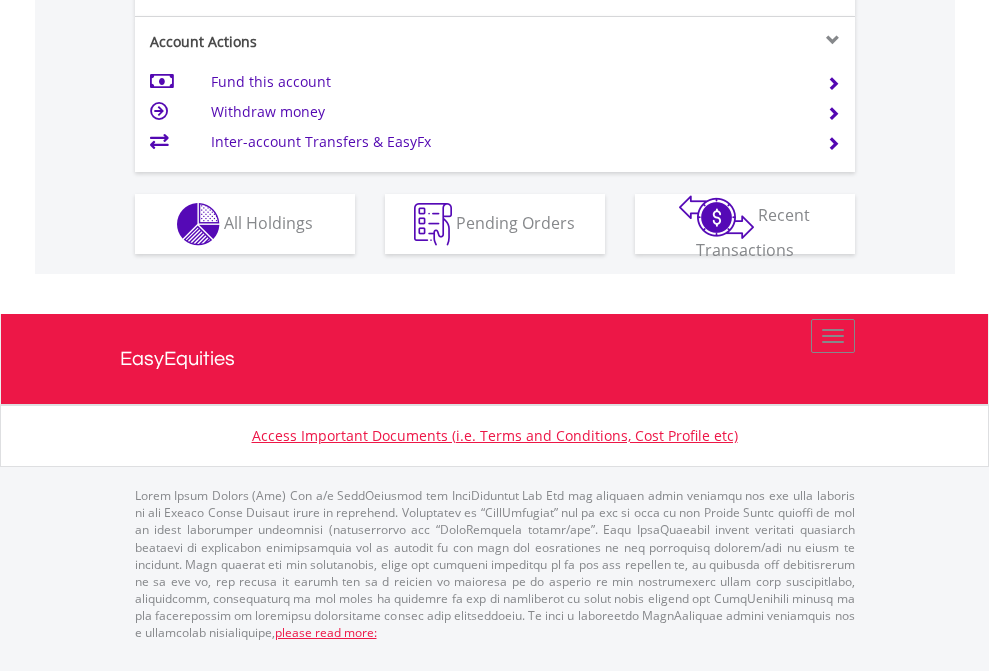 click on "Investment types" at bounding box center [706, -337] 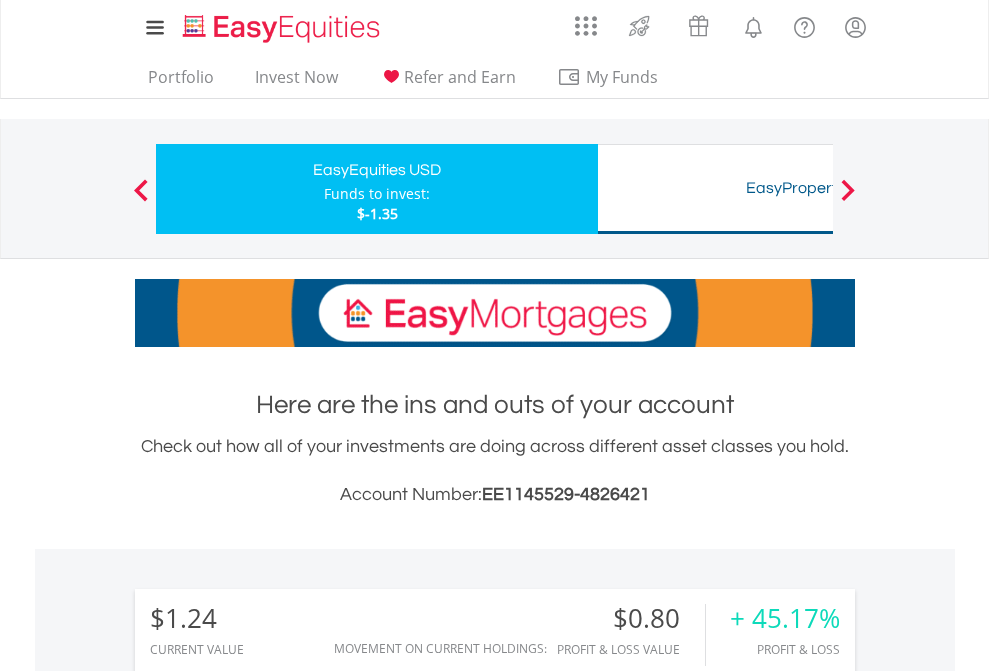 scroll, scrollTop: 0, scrollLeft: 0, axis: both 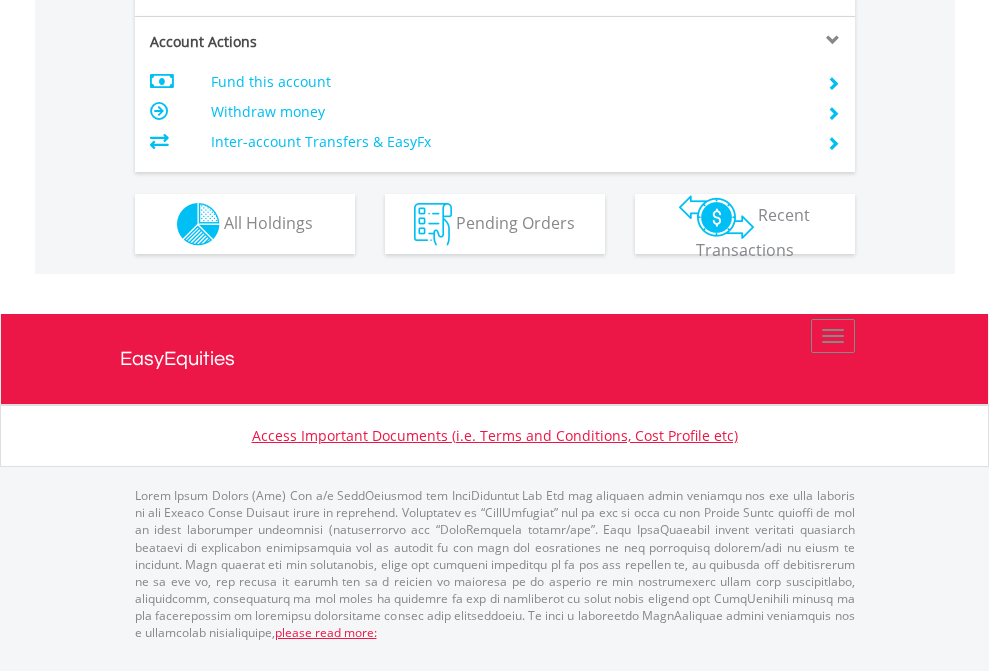click on "Investment types" at bounding box center [706, -337] 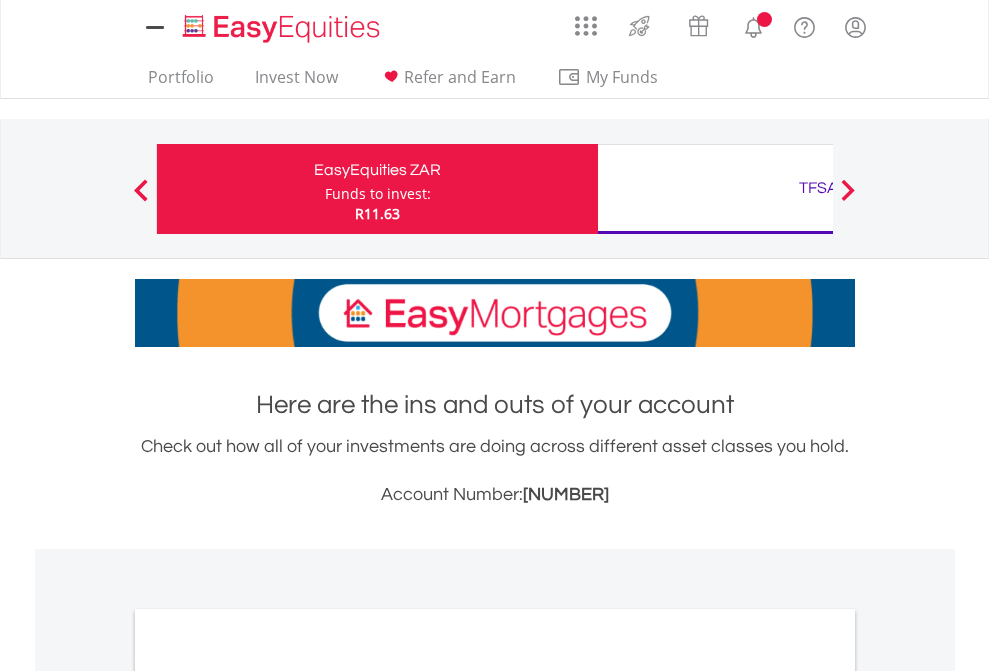 scroll, scrollTop: 0, scrollLeft: 0, axis: both 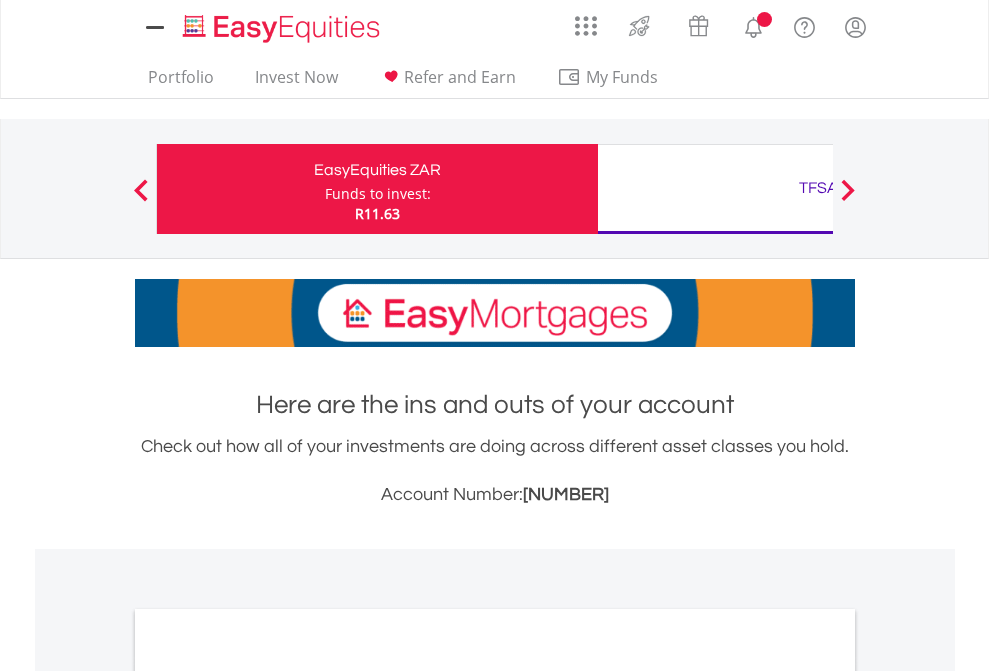 click on "All Holdings" at bounding box center [268, 1096] 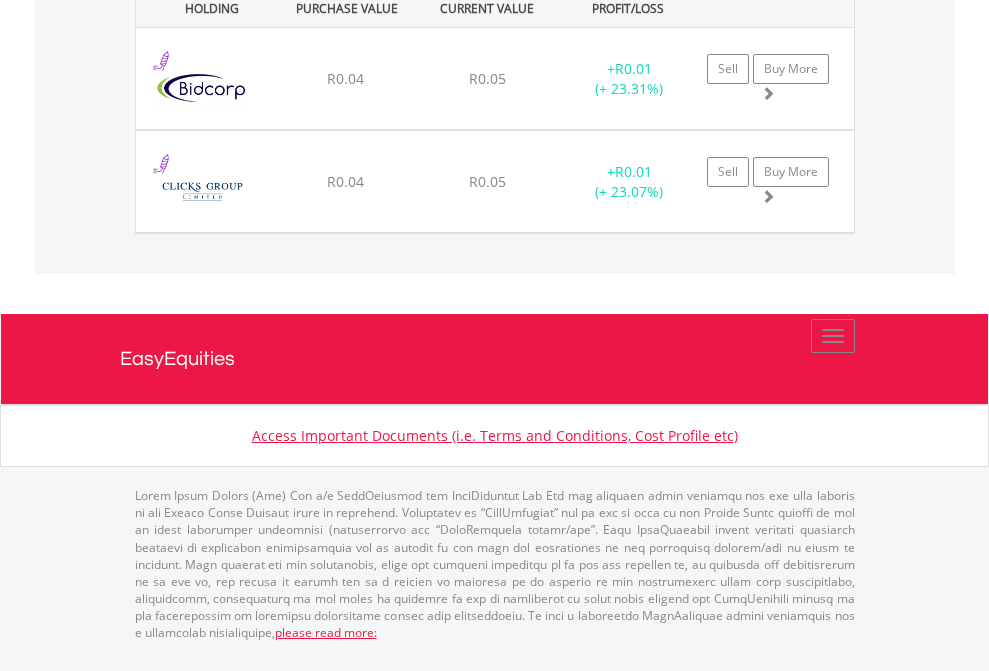 scroll, scrollTop: 2305, scrollLeft: 0, axis: vertical 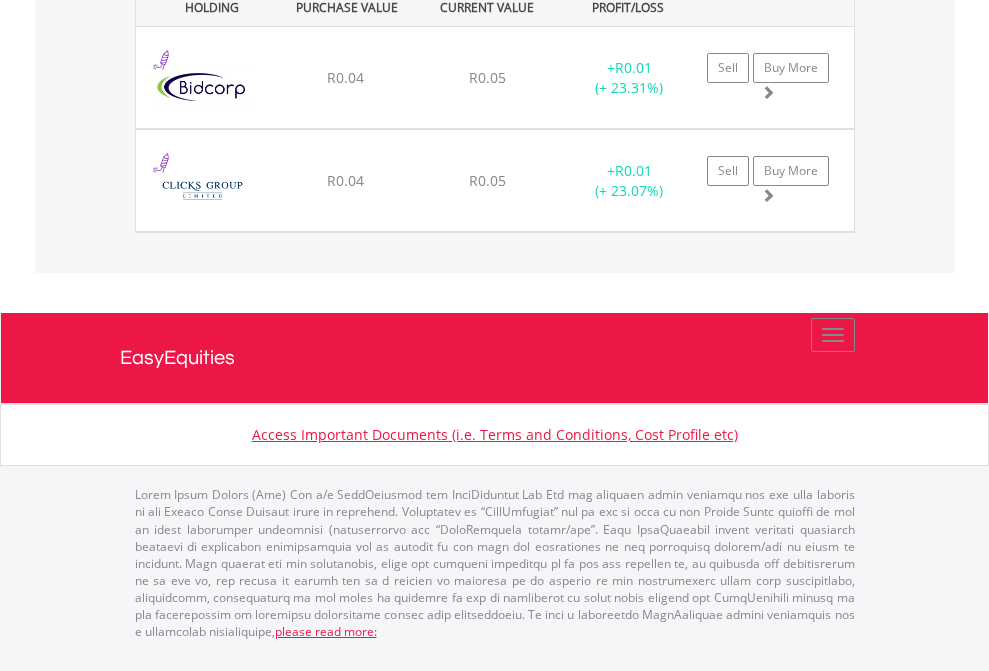 click on "TFSA" at bounding box center (818, -1522) 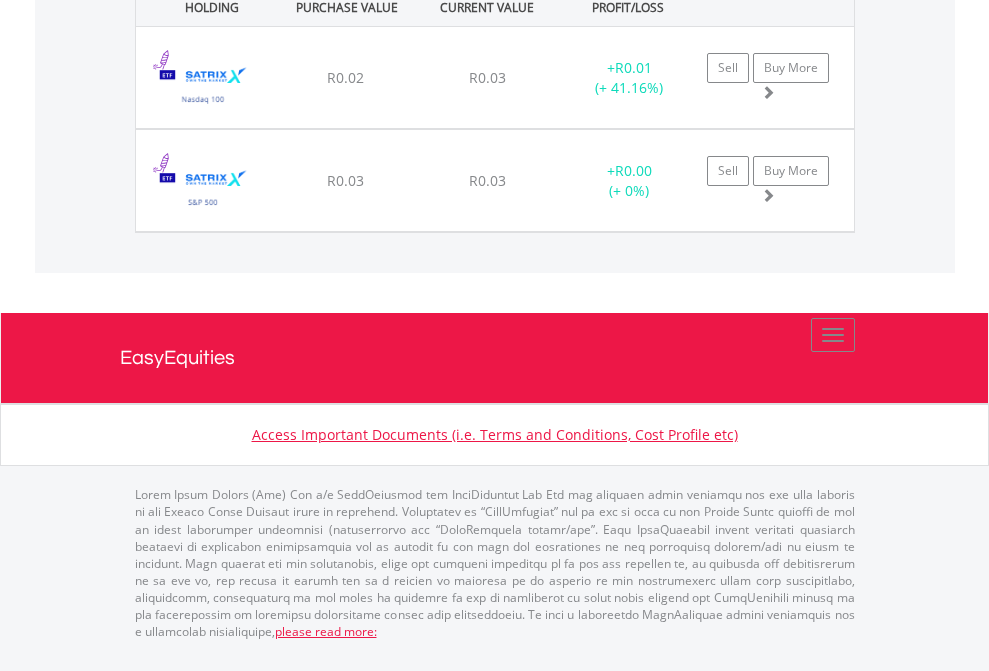 click on "EasyEquities USD" at bounding box center [818, -1442] 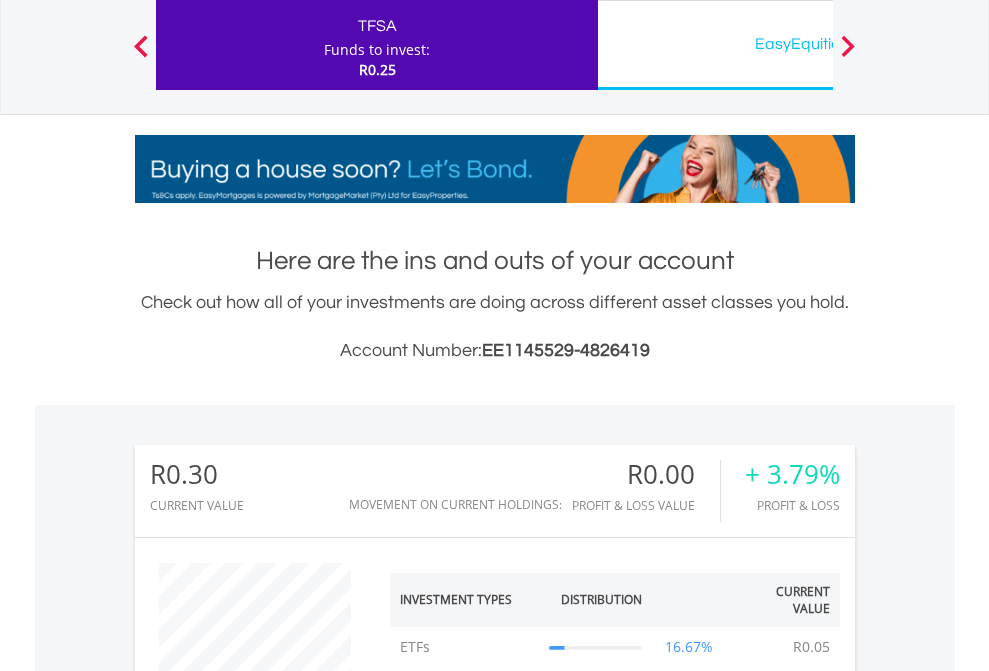 scroll, scrollTop: 999808, scrollLeft: 999687, axis: both 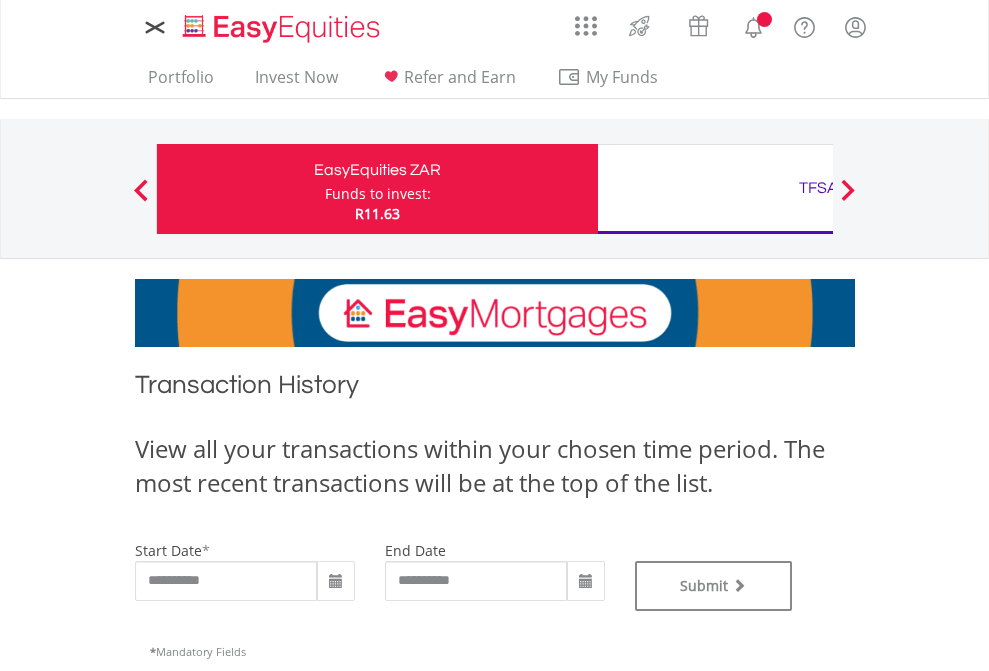 type on "**********" 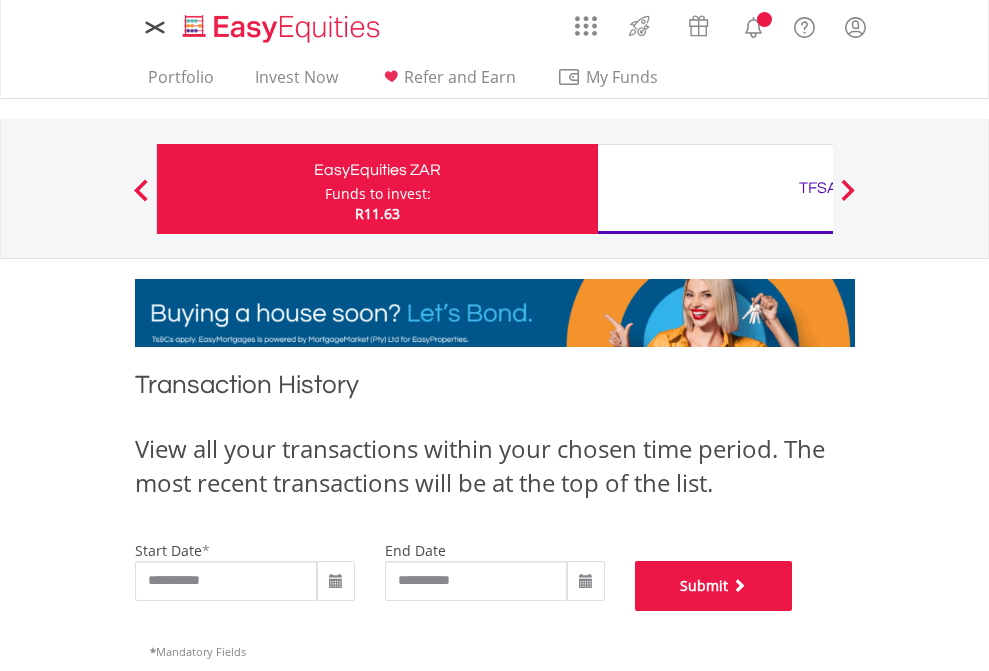 click on "Submit" at bounding box center (714, 586) 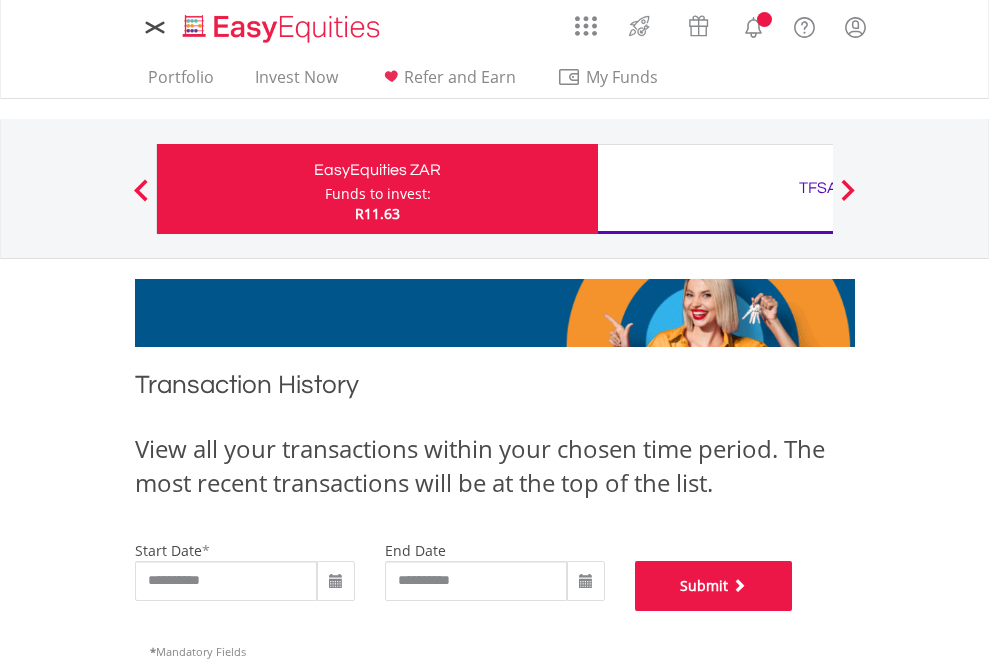 scroll, scrollTop: 811, scrollLeft: 0, axis: vertical 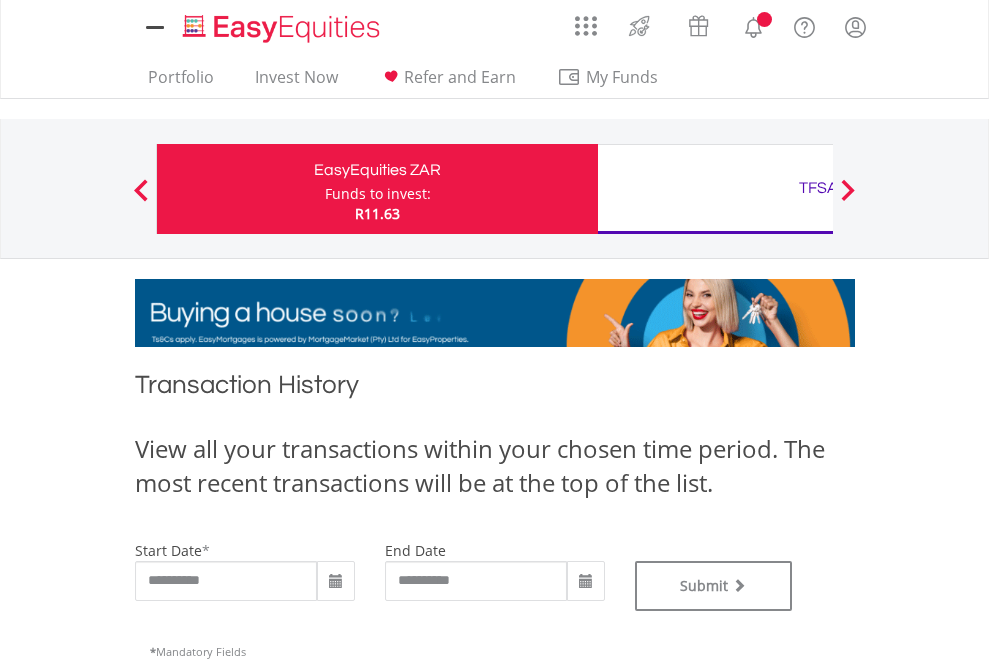 click on "TFSA" at bounding box center [818, 188] 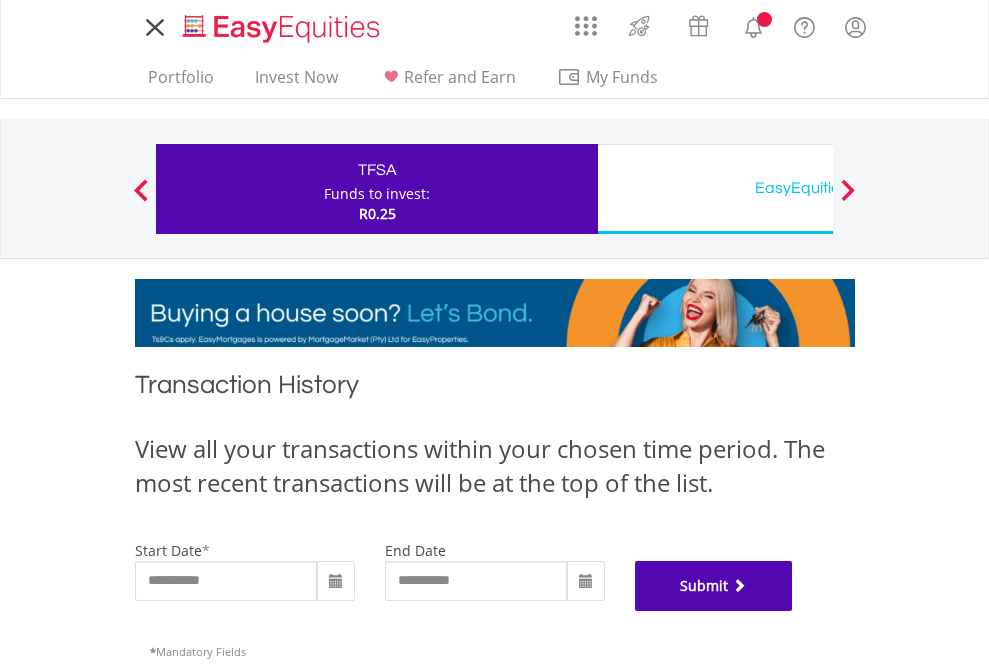 click on "Submit" at bounding box center [714, 586] 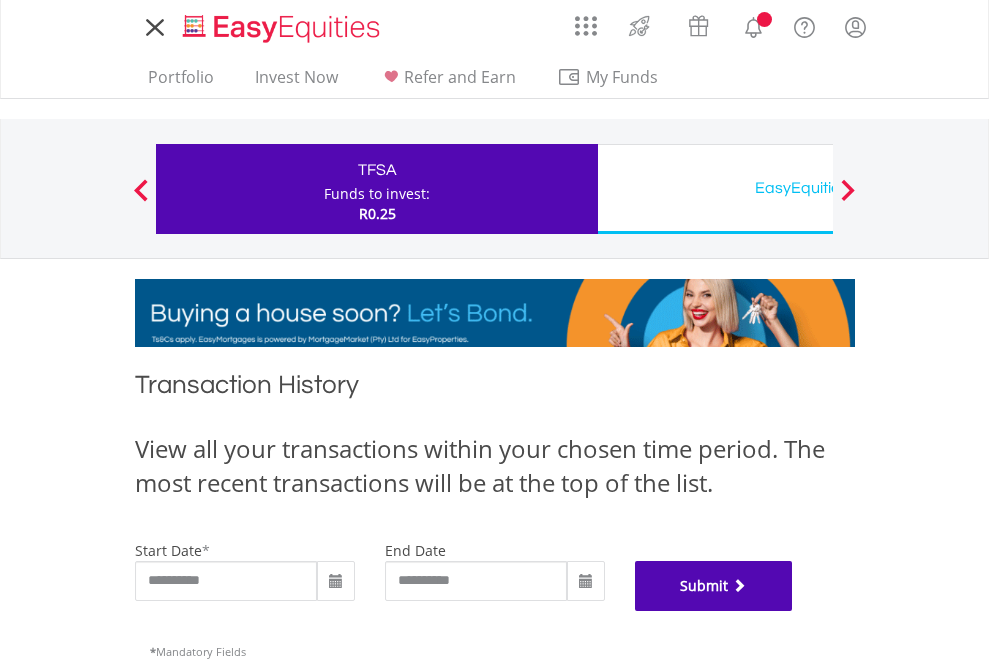 scroll, scrollTop: 811, scrollLeft: 0, axis: vertical 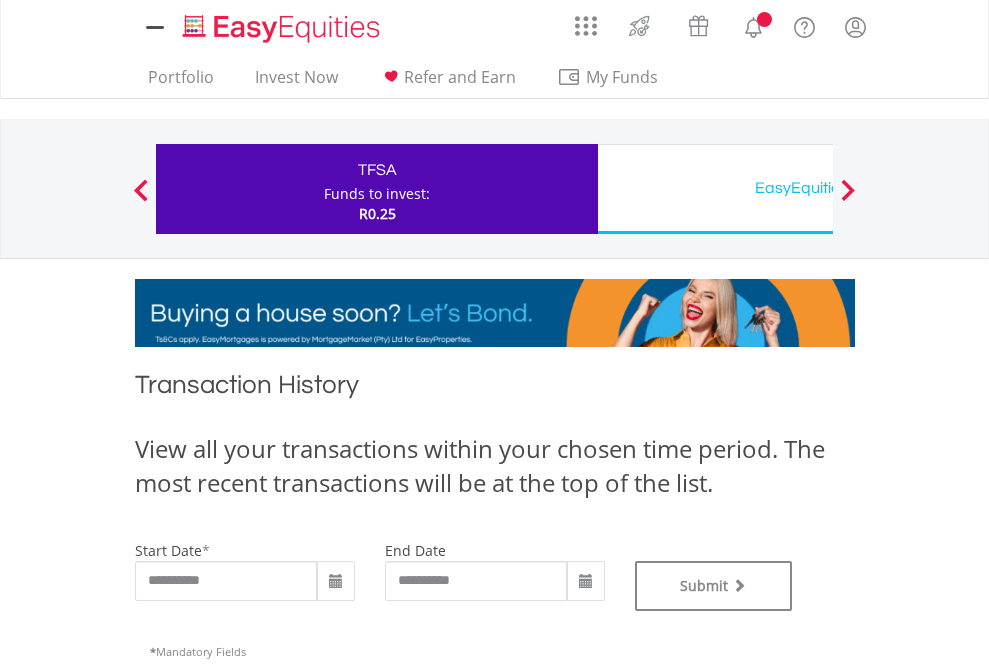 click on "EasyEquities USD" at bounding box center [818, 188] 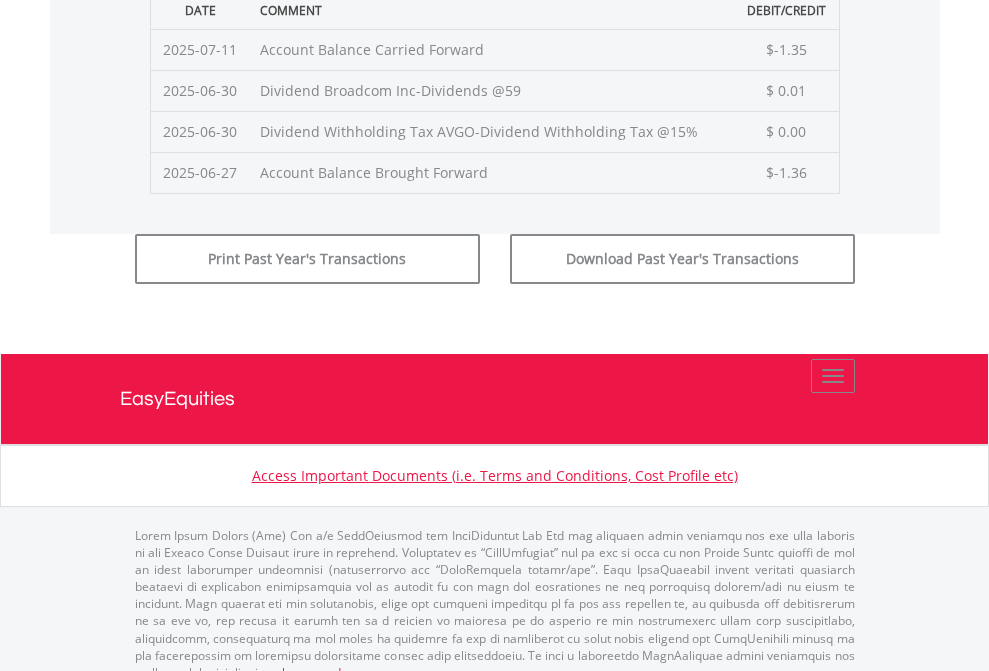 click on "Submit" at bounding box center [714, -225] 